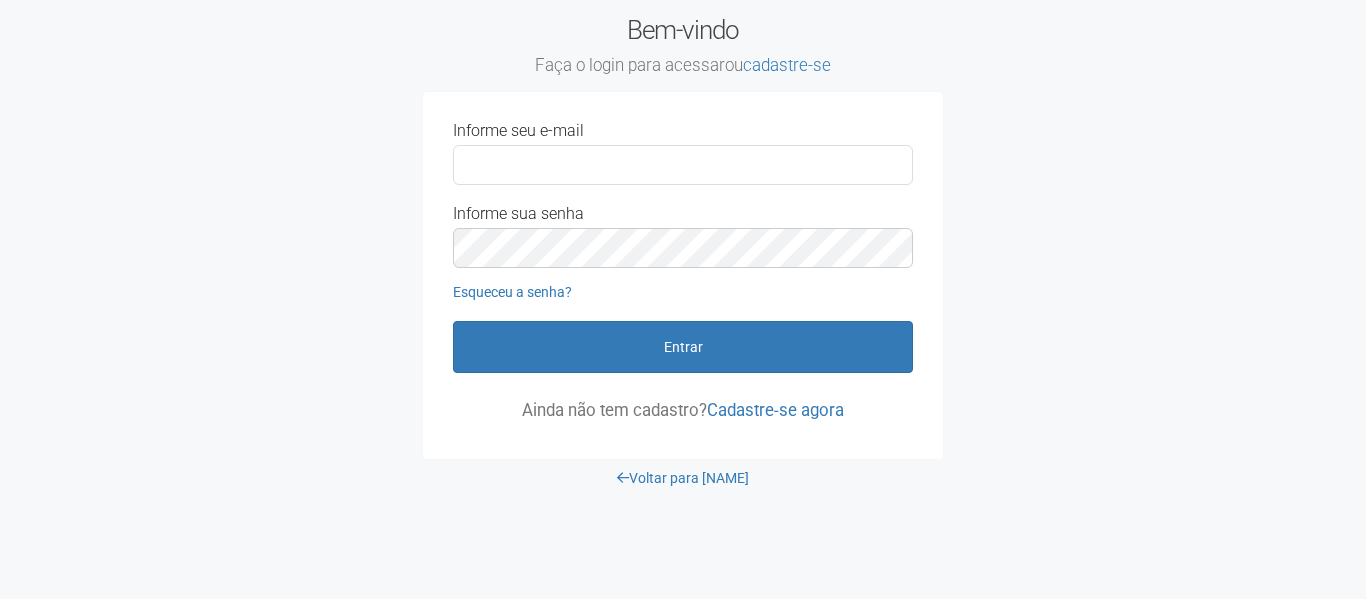scroll, scrollTop: 0, scrollLeft: 0, axis: both 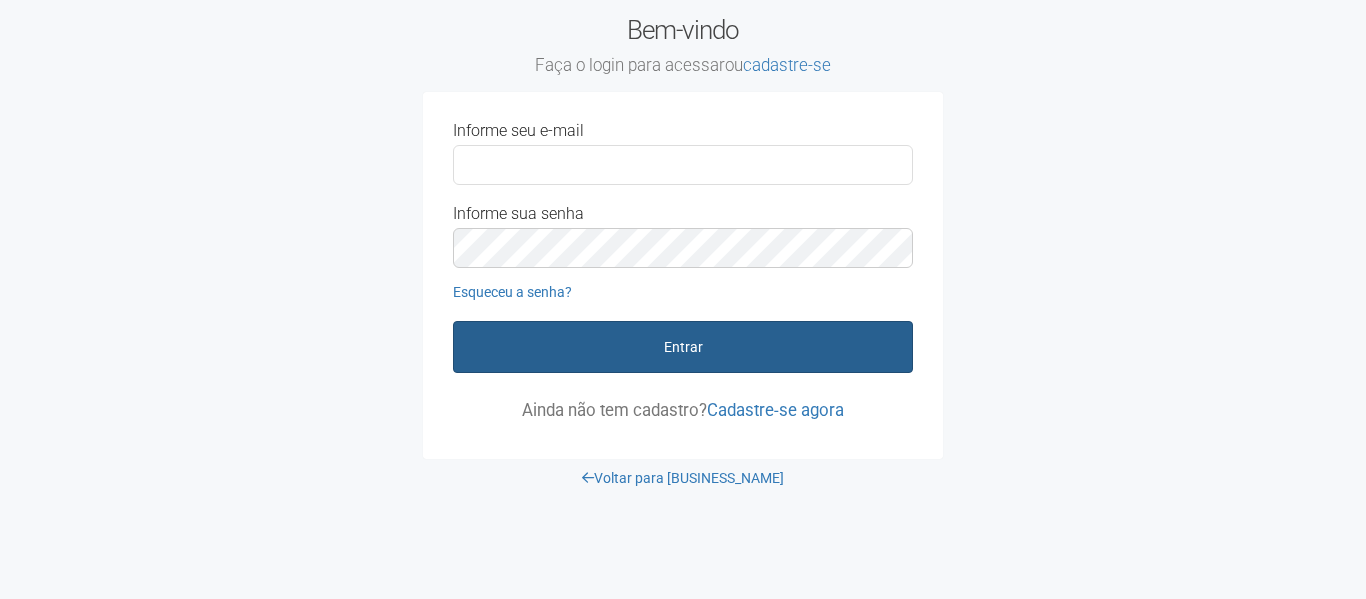 type on "**********" 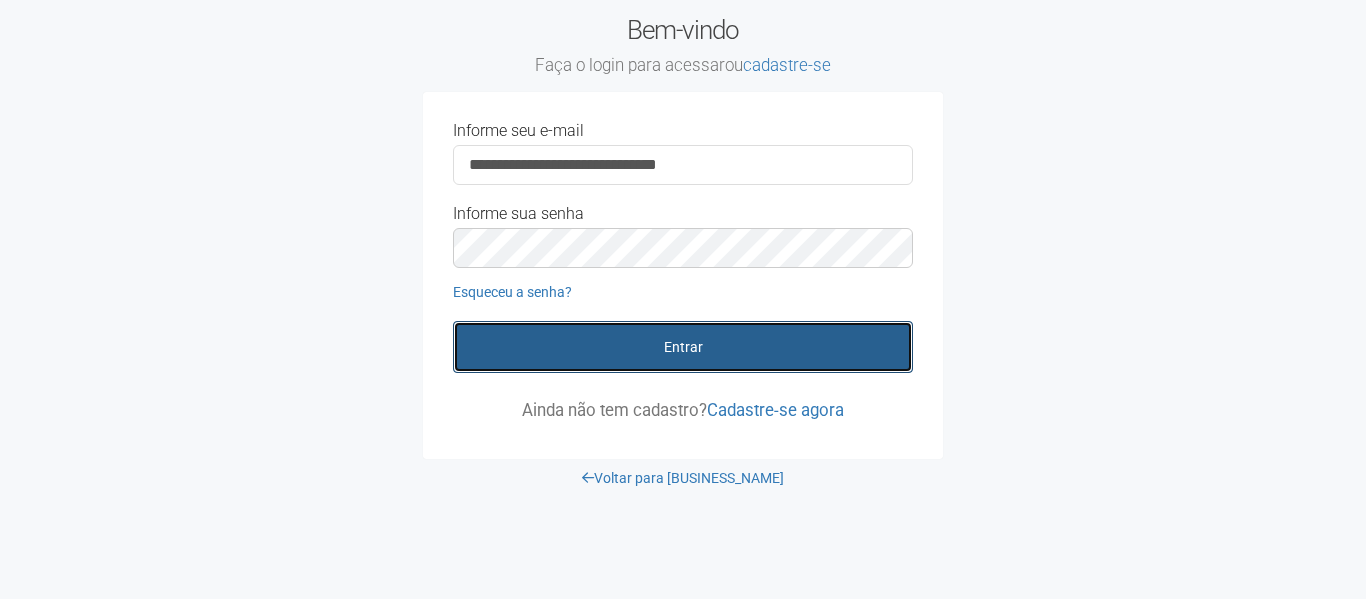 click on "Entrar" at bounding box center [683, 347] 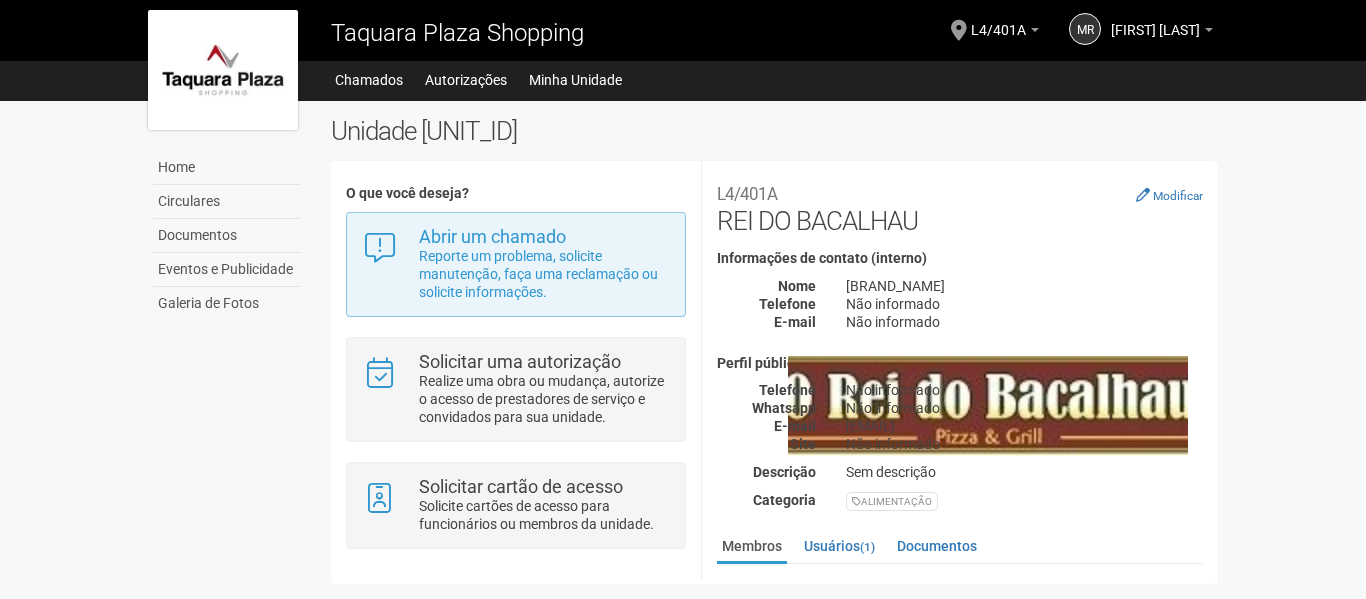 scroll, scrollTop: 0, scrollLeft: 0, axis: both 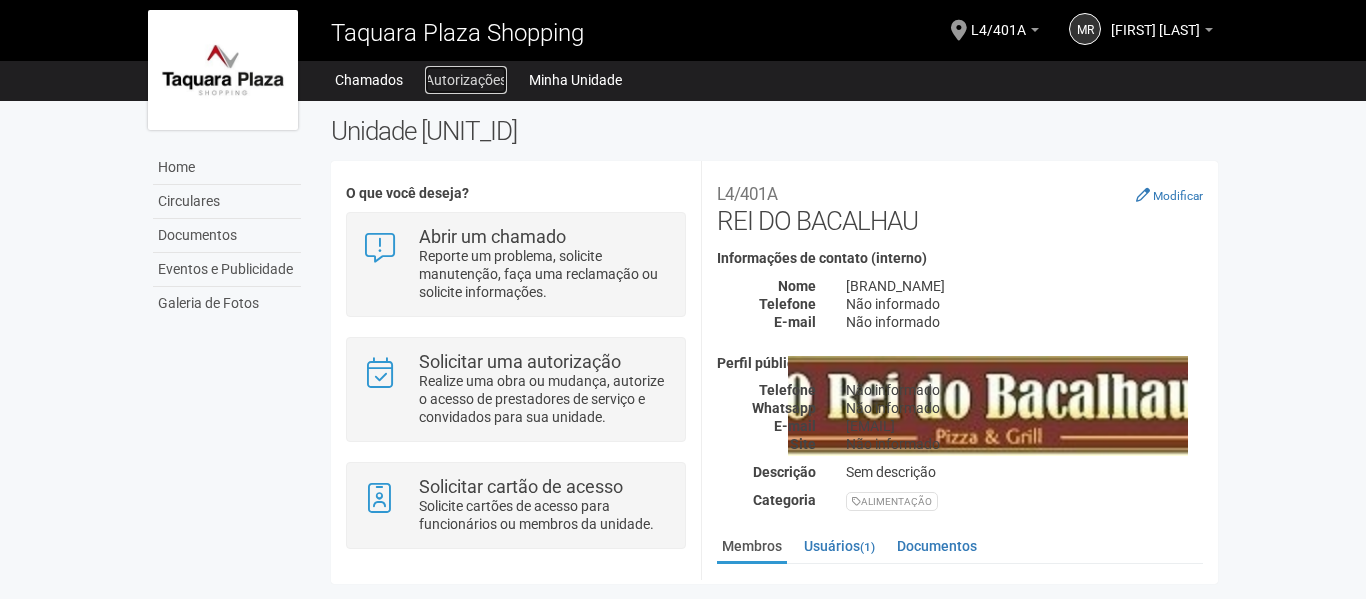 click on "Autorizações" at bounding box center (466, 80) 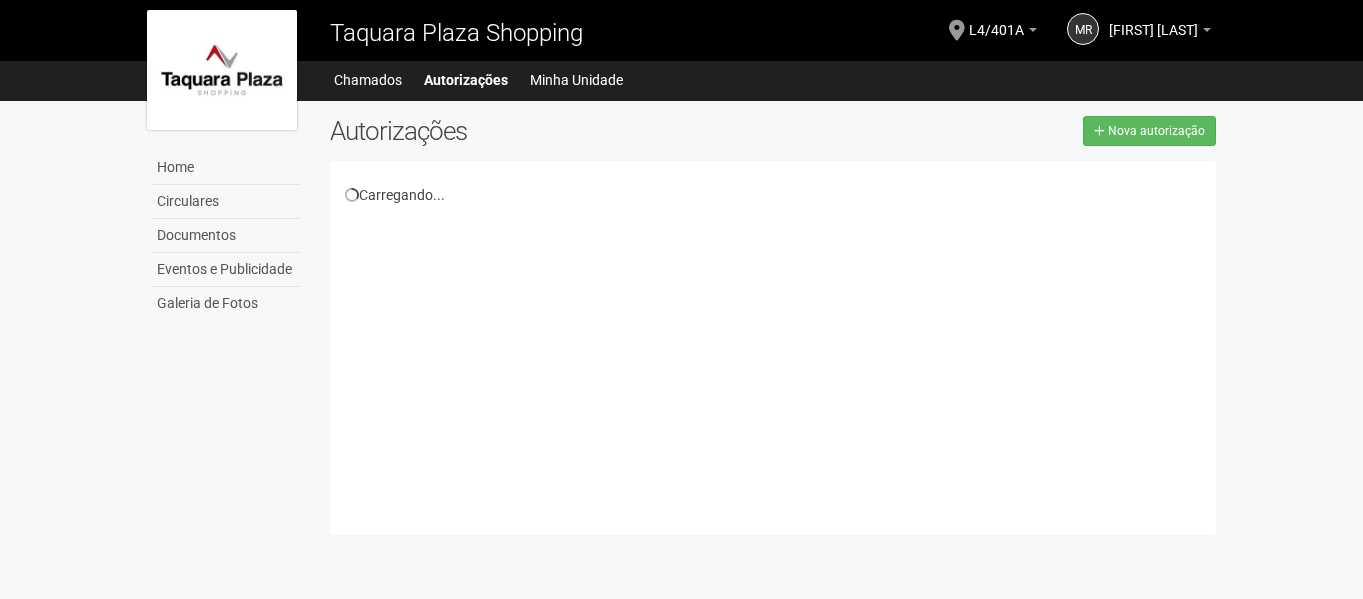 scroll, scrollTop: 0, scrollLeft: 0, axis: both 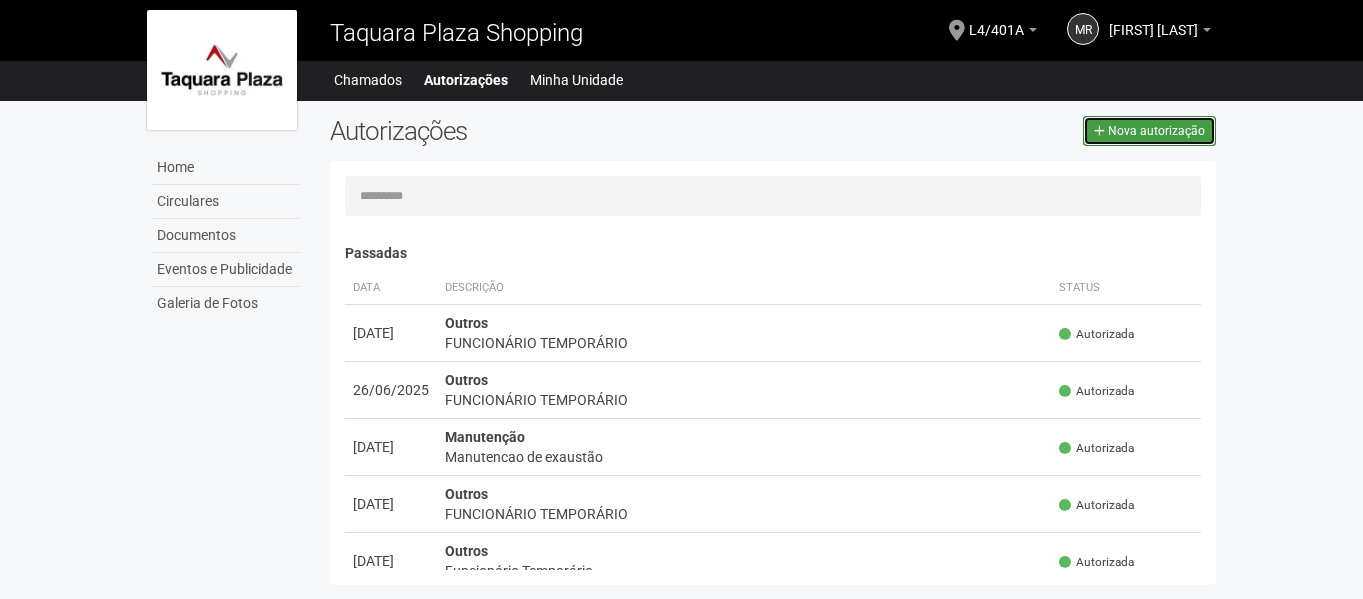click on "Nova autorização" at bounding box center (1156, 131) 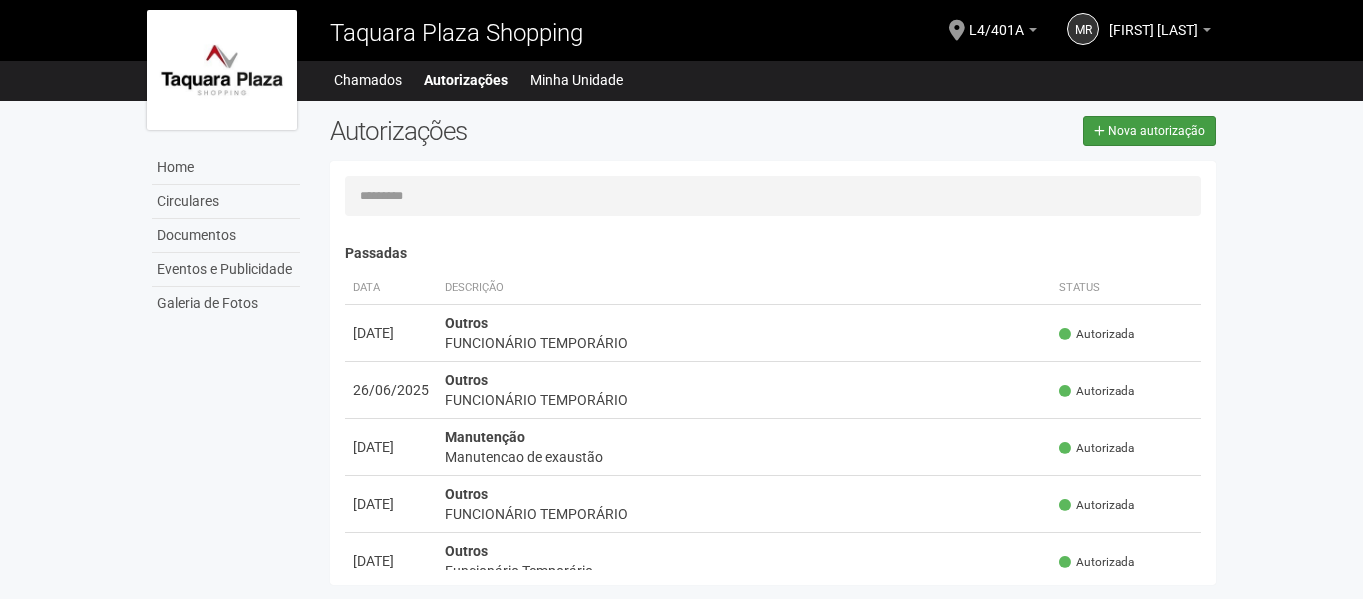 scroll, scrollTop: 31, scrollLeft: 0, axis: vertical 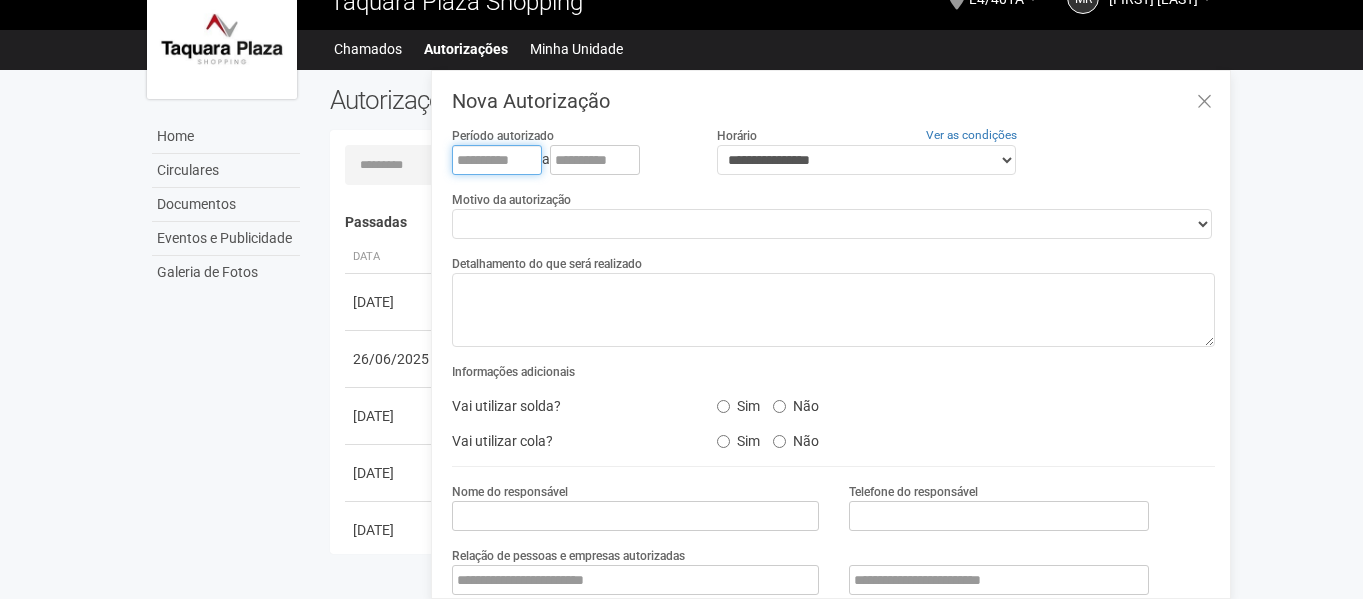 click at bounding box center (497, 160) 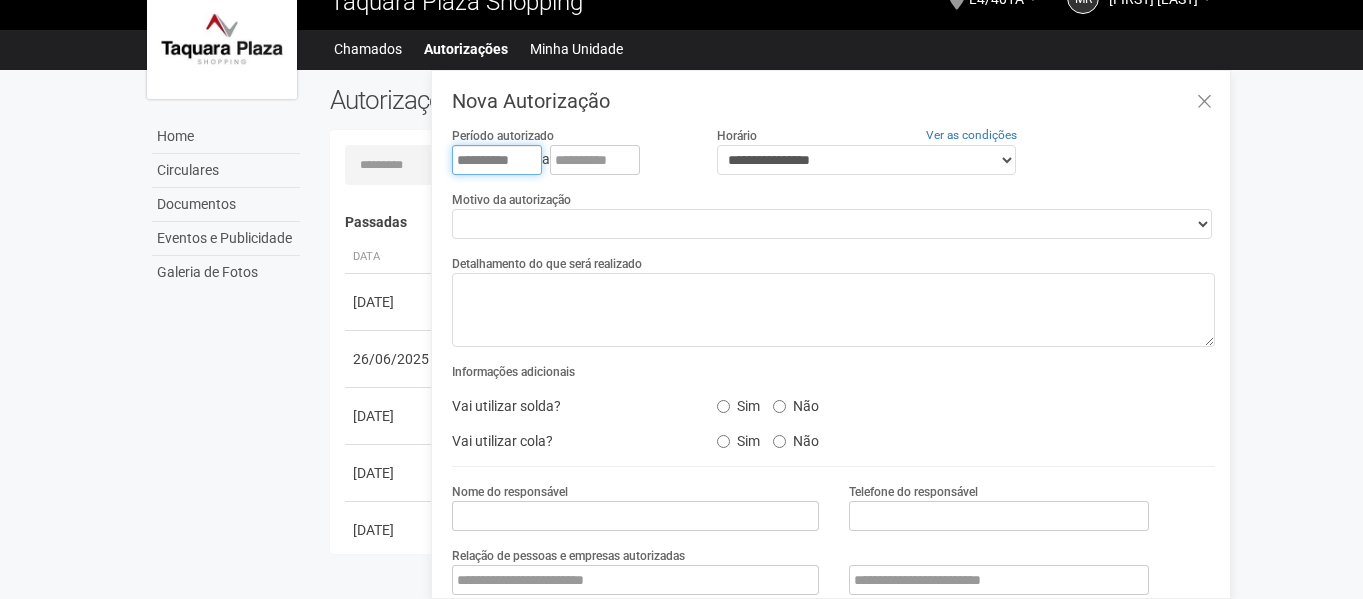 type on "**********" 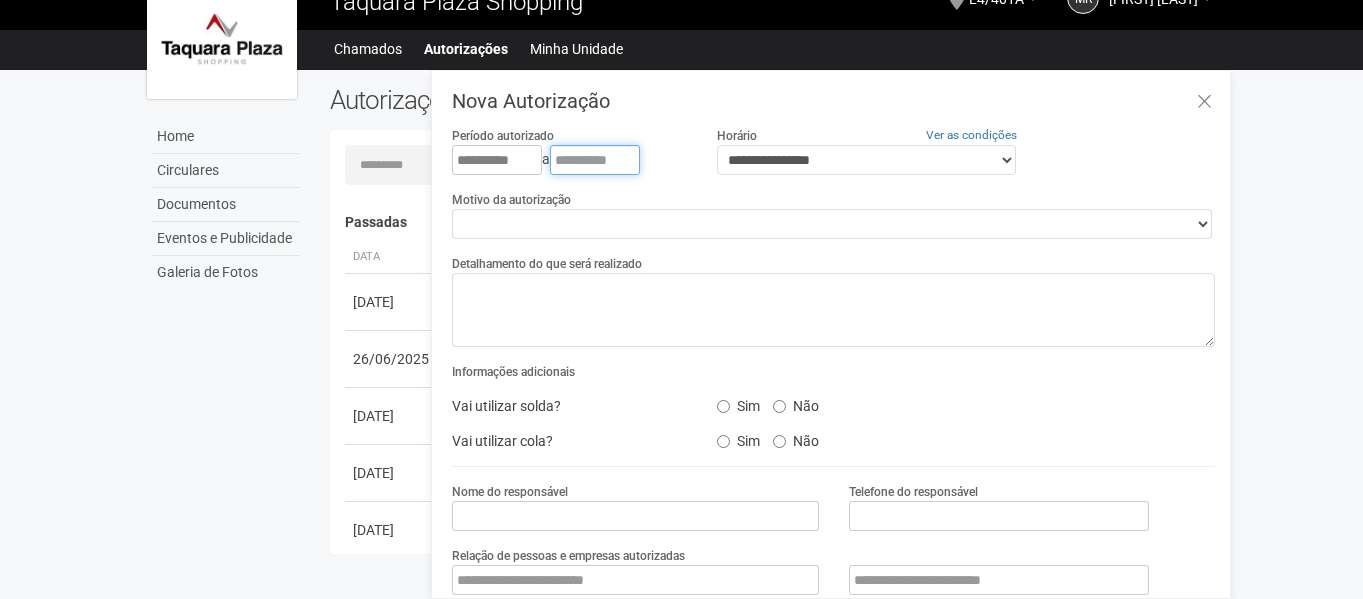 click at bounding box center [595, 160] 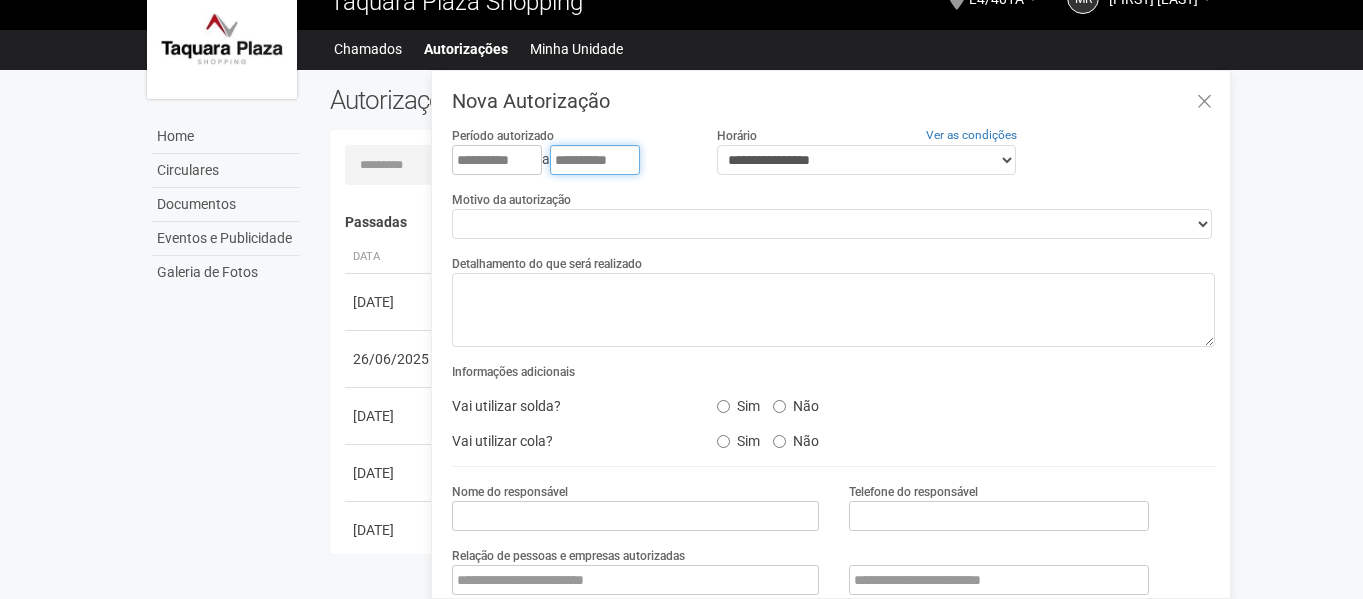 type on "**********" 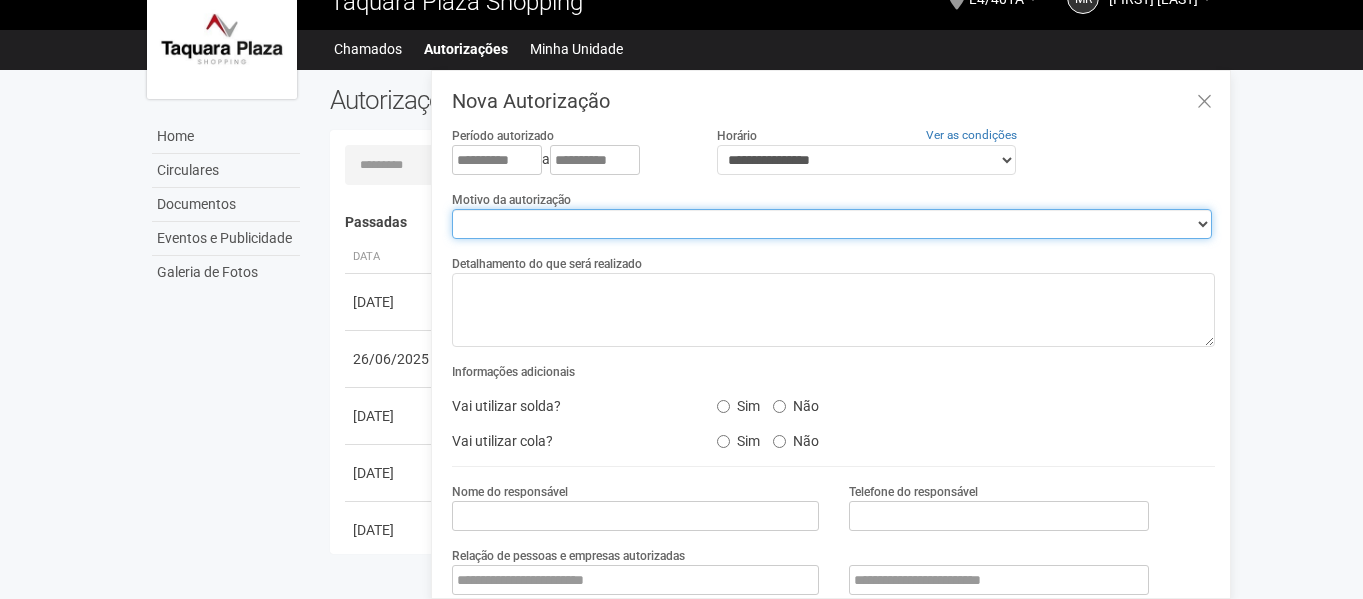 click on "****** ****** **** ****** ****** ******" at bounding box center [832, 224] 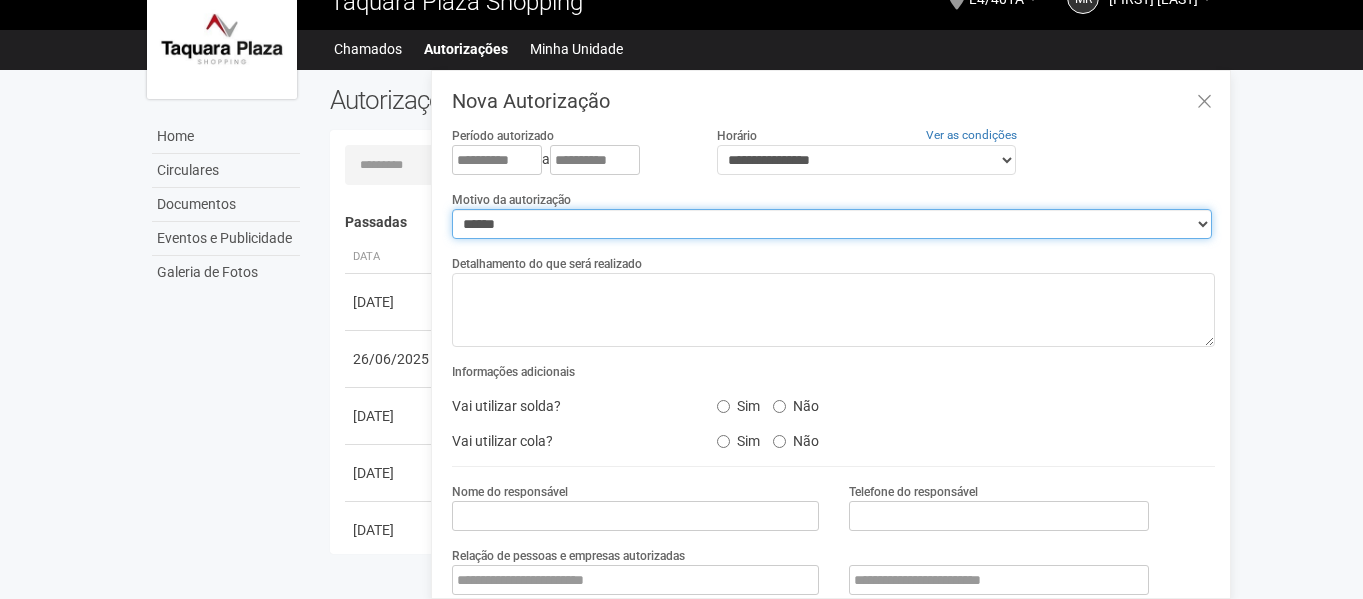 click on "****** ****** **** ****** ****** ******" at bounding box center (832, 224) 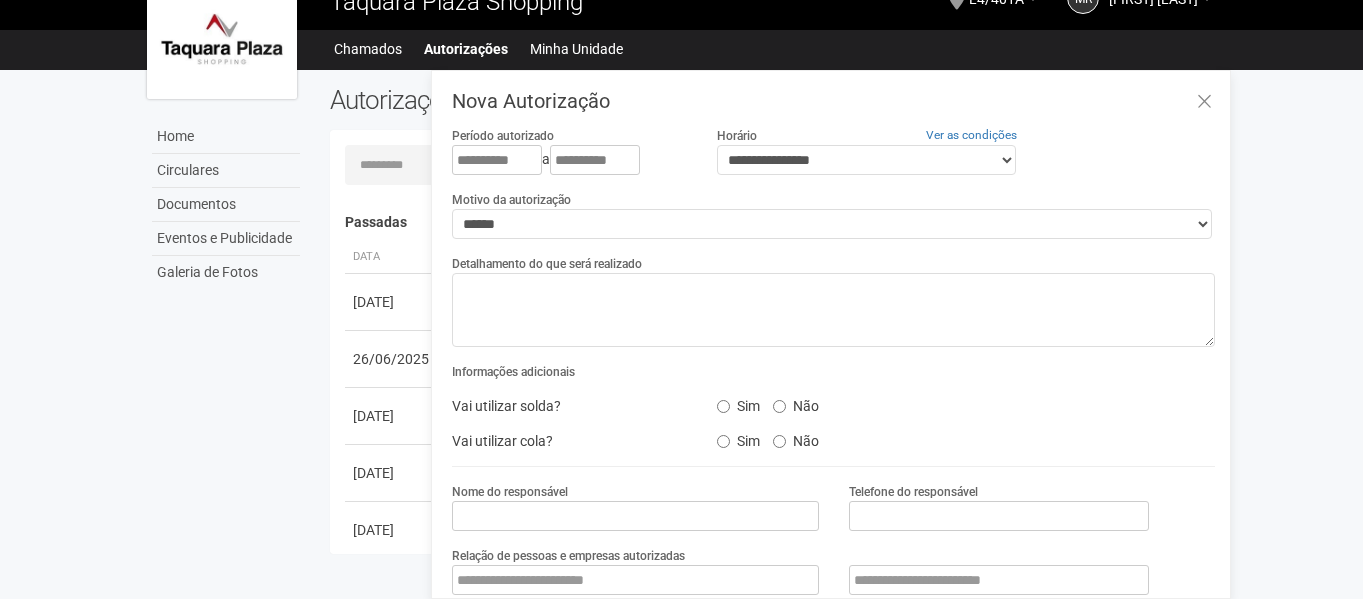 click on "Detalhamento do que será realizado" at bounding box center (547, 264) 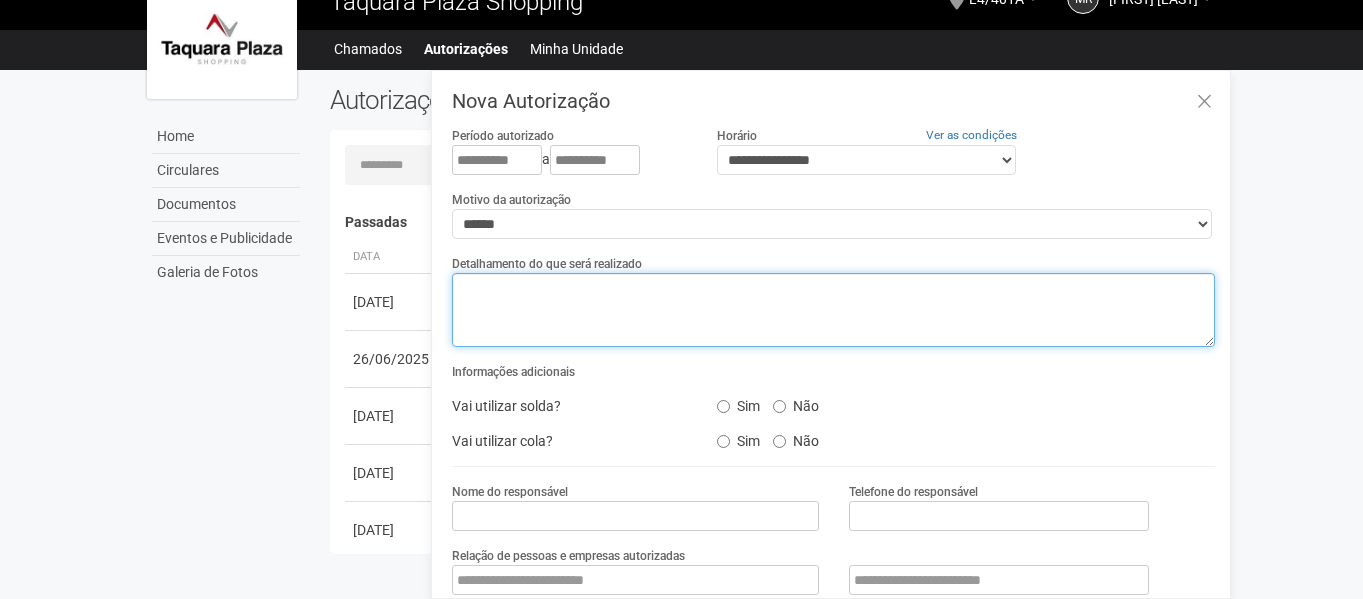 click at bounding box center (833, 310) 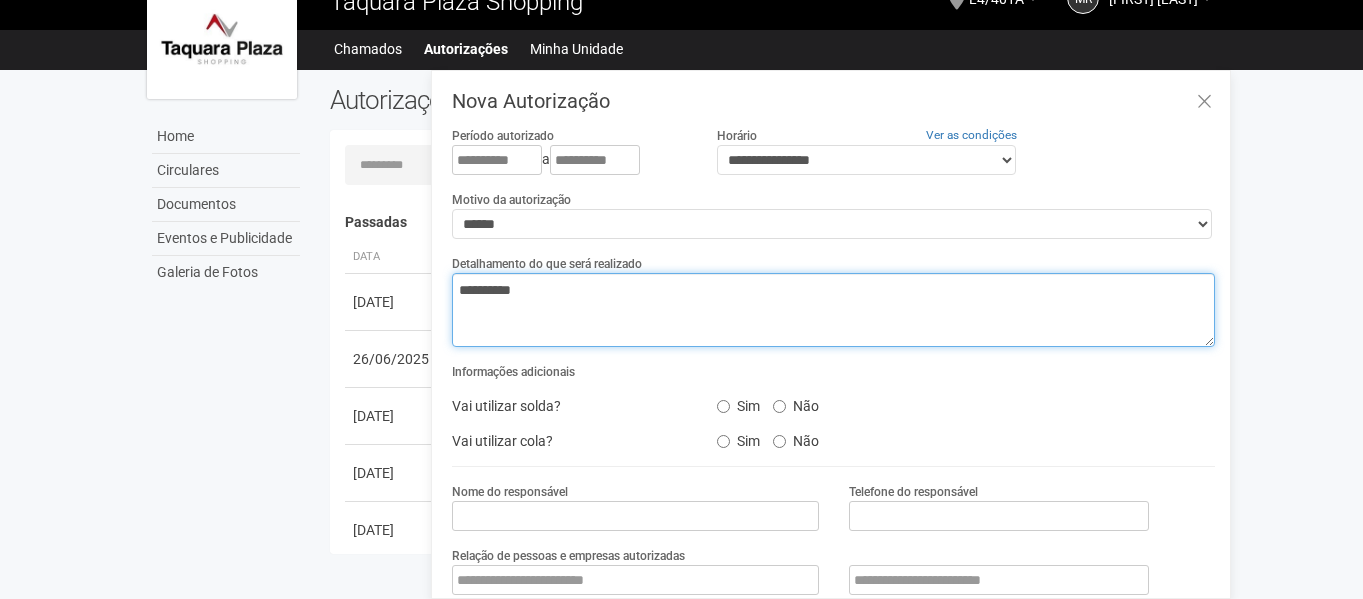 type on "**********" 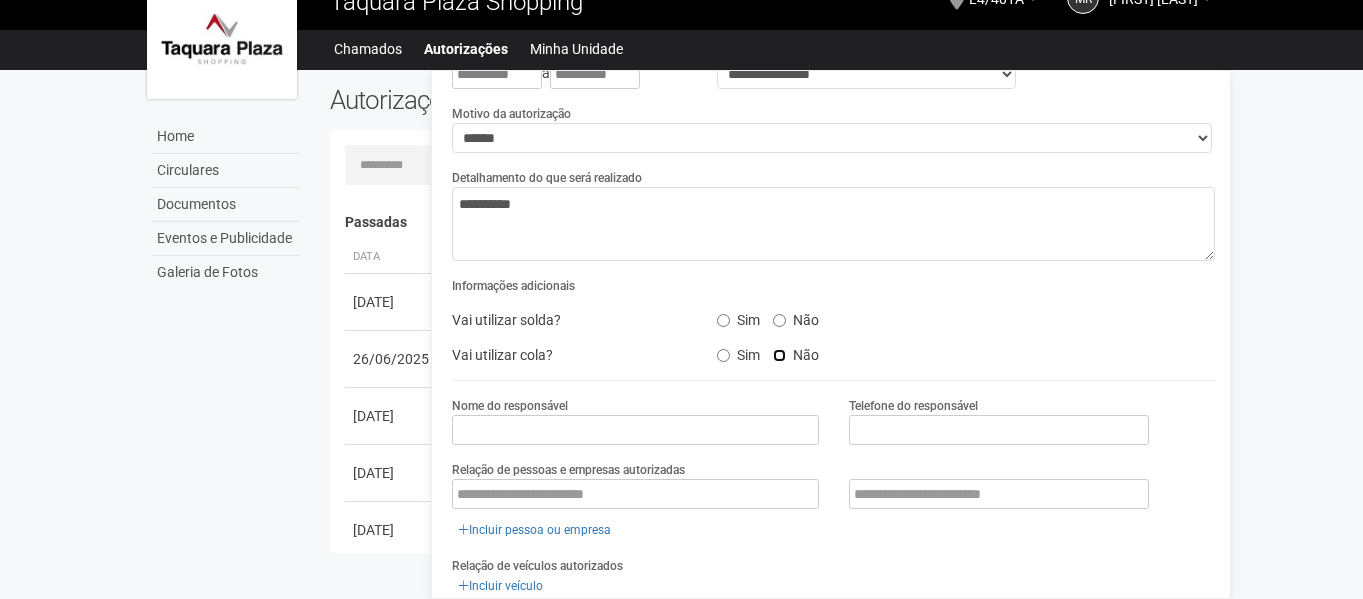 scroll, scrollTop: 200, scrollLeft: 0, axis: vertical 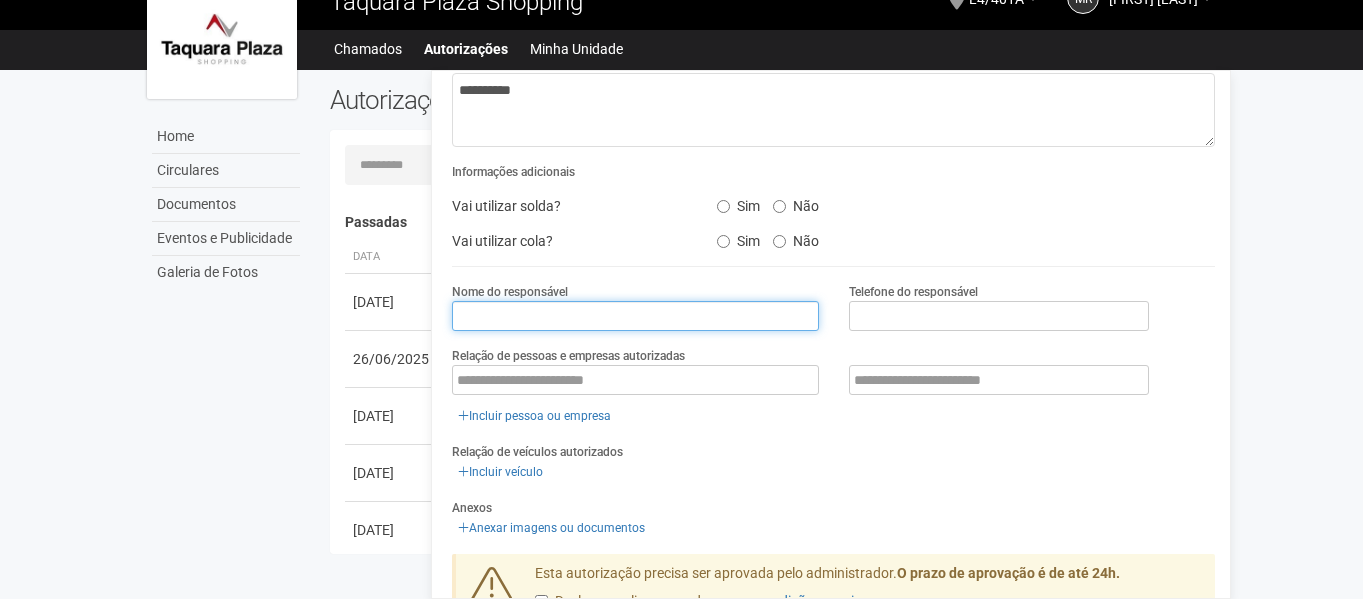 click at bounding box center [635, 316] 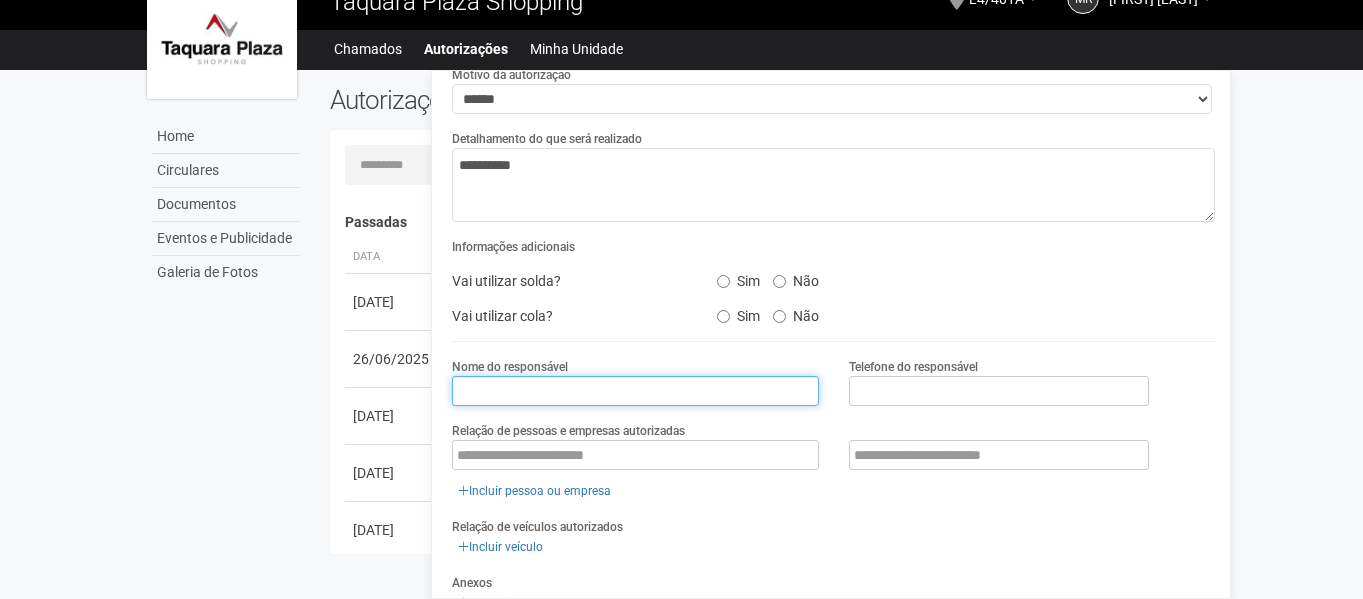 scroll, scrollTop: 0, scrollLeft: 0, axis: both 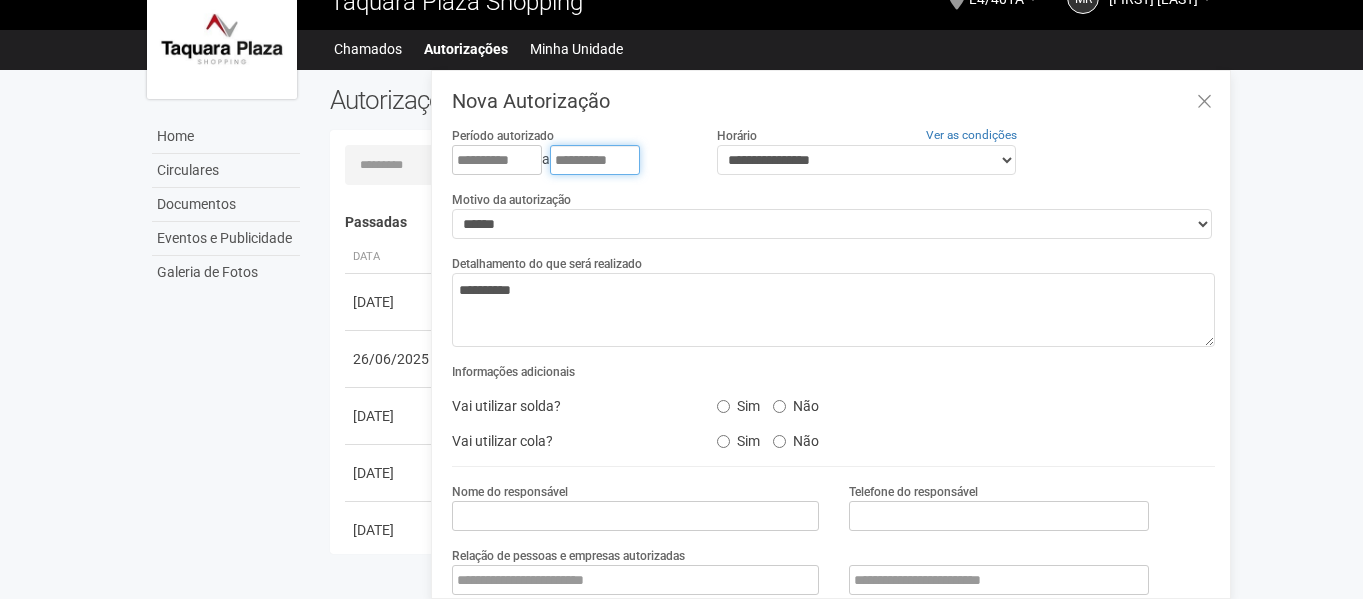 click on "**********" at bounding box center [595, 160] 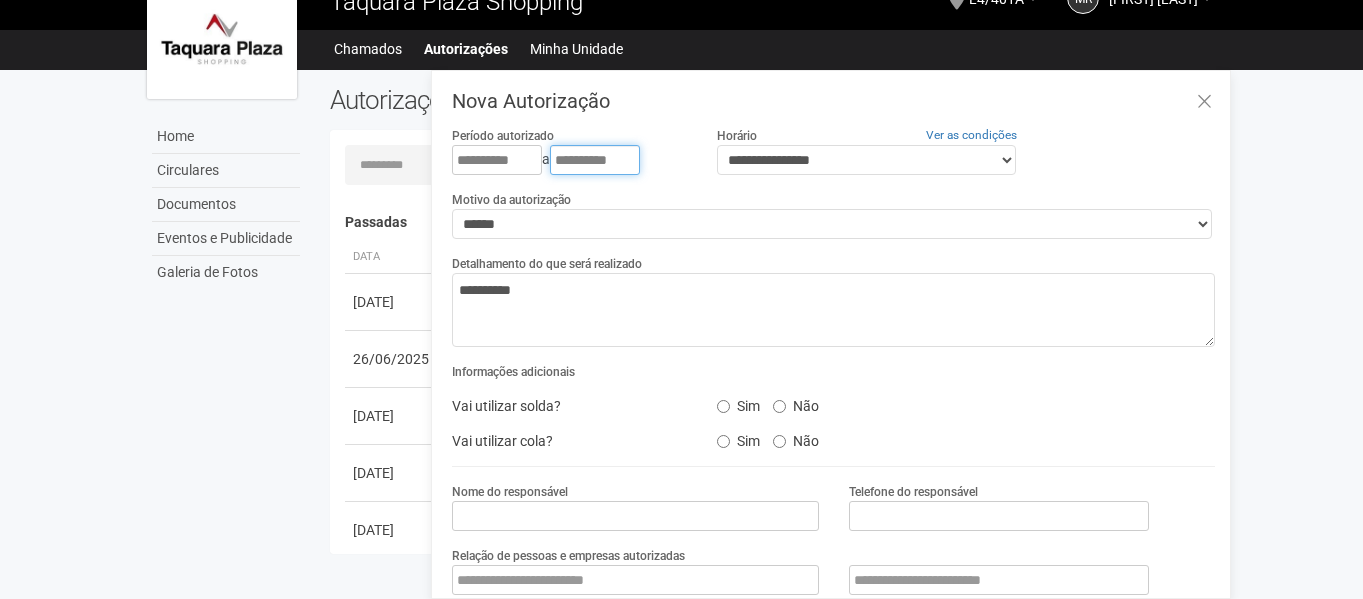 scroll, scrollTop: 300, scrollLeft: 0, axis: vertical 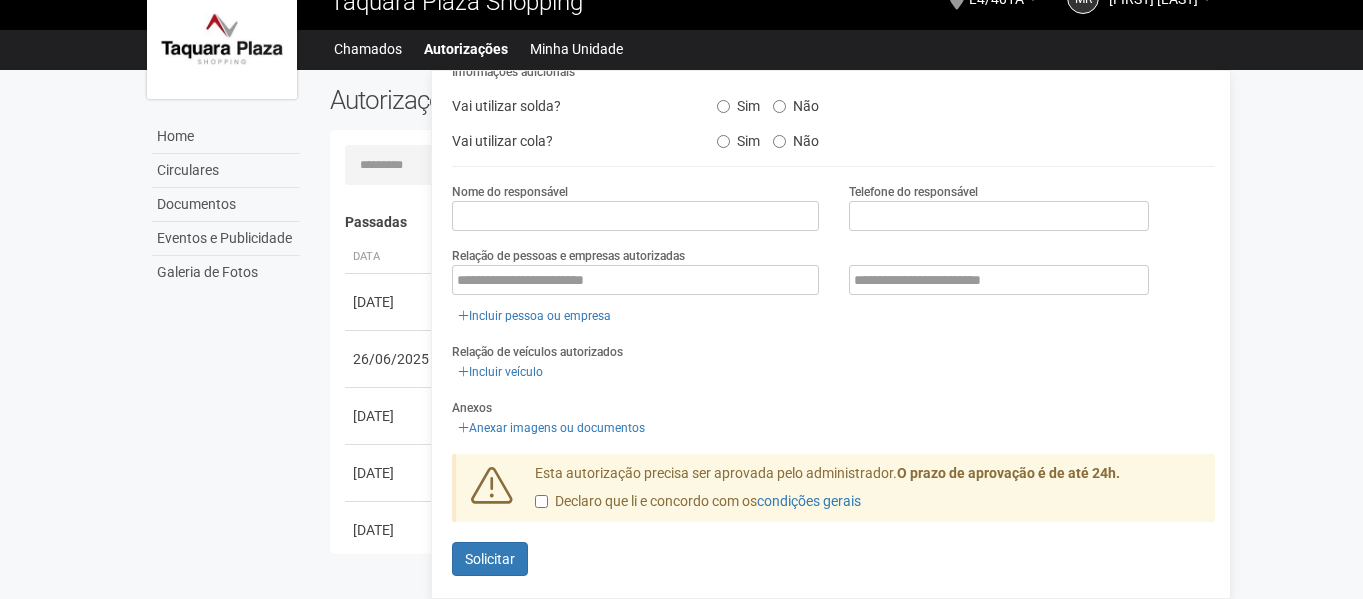 click on "Nome do responsável" at bounding box center (510, 192) 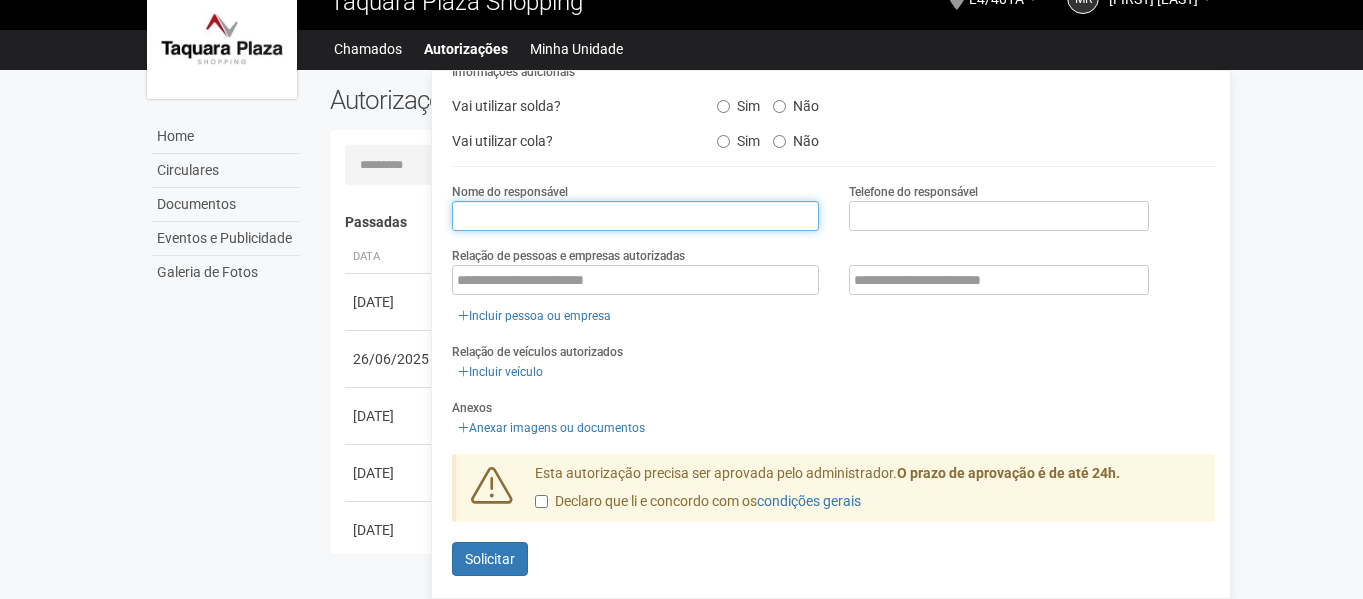 click at bounding box center (635, 216) 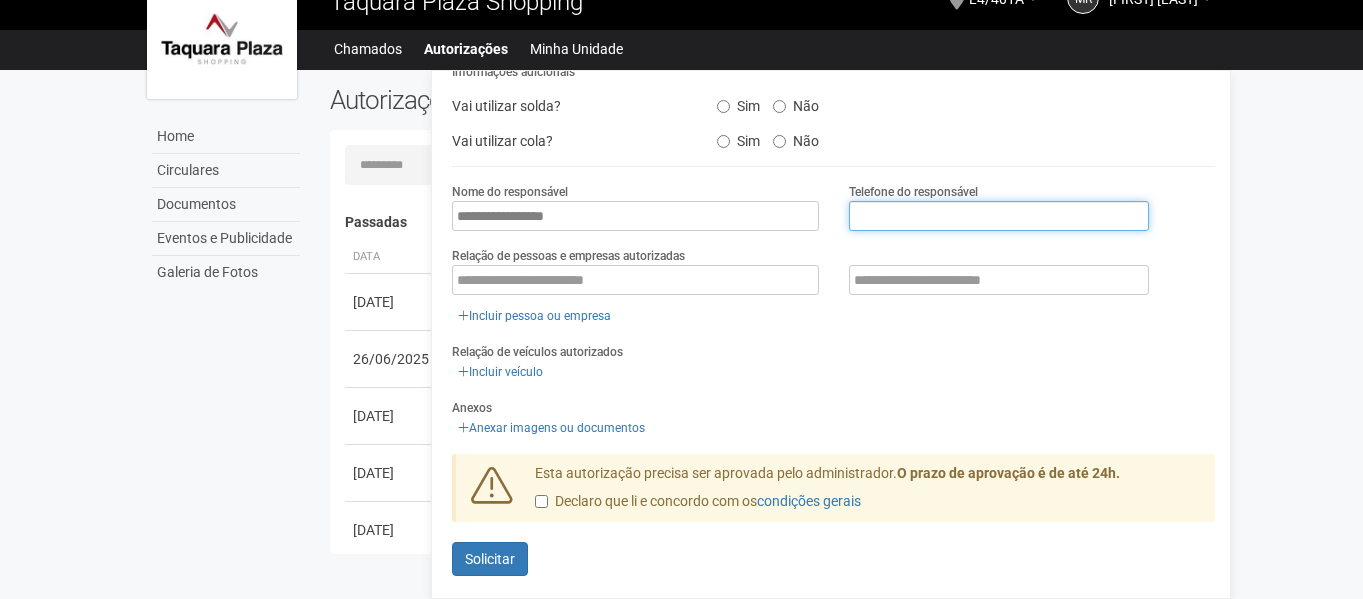 click at bounding box center [999, 216] 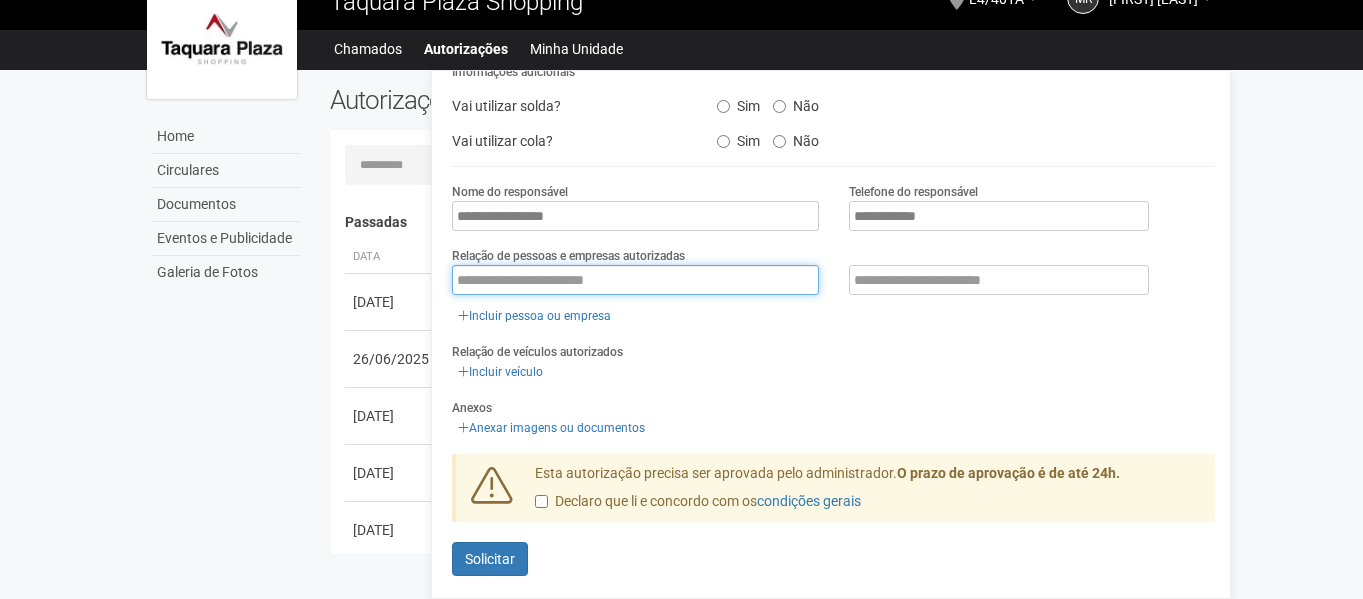 click at bounding box center (635, 280) 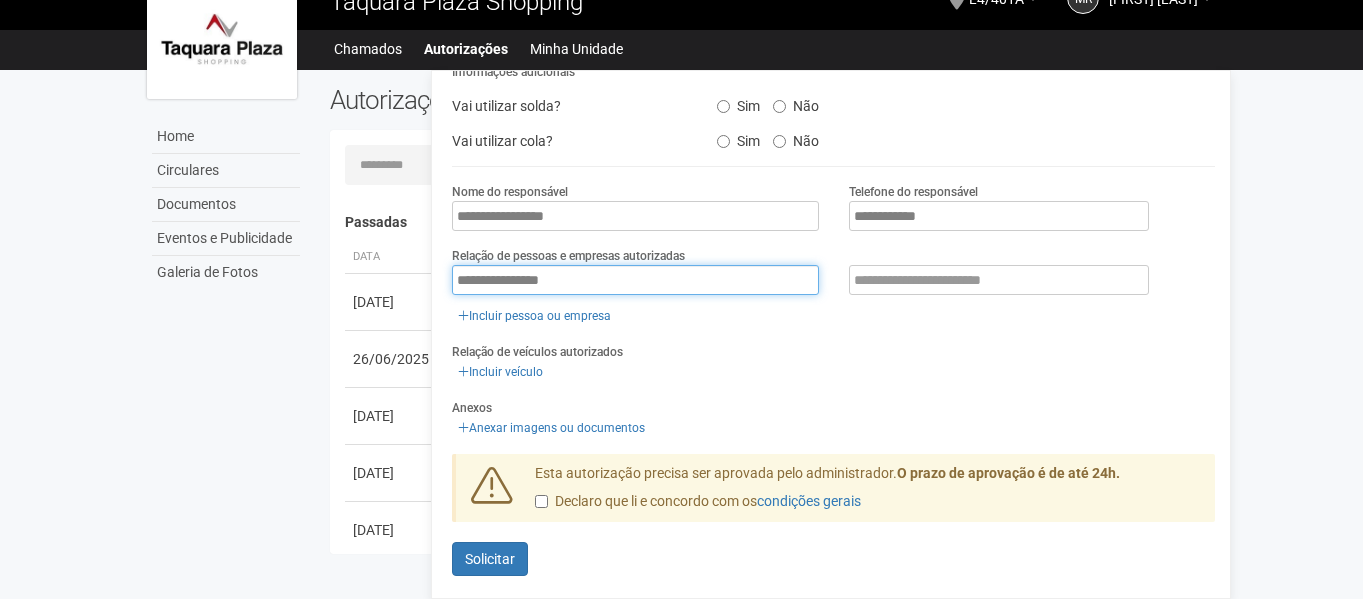 type on "**********" 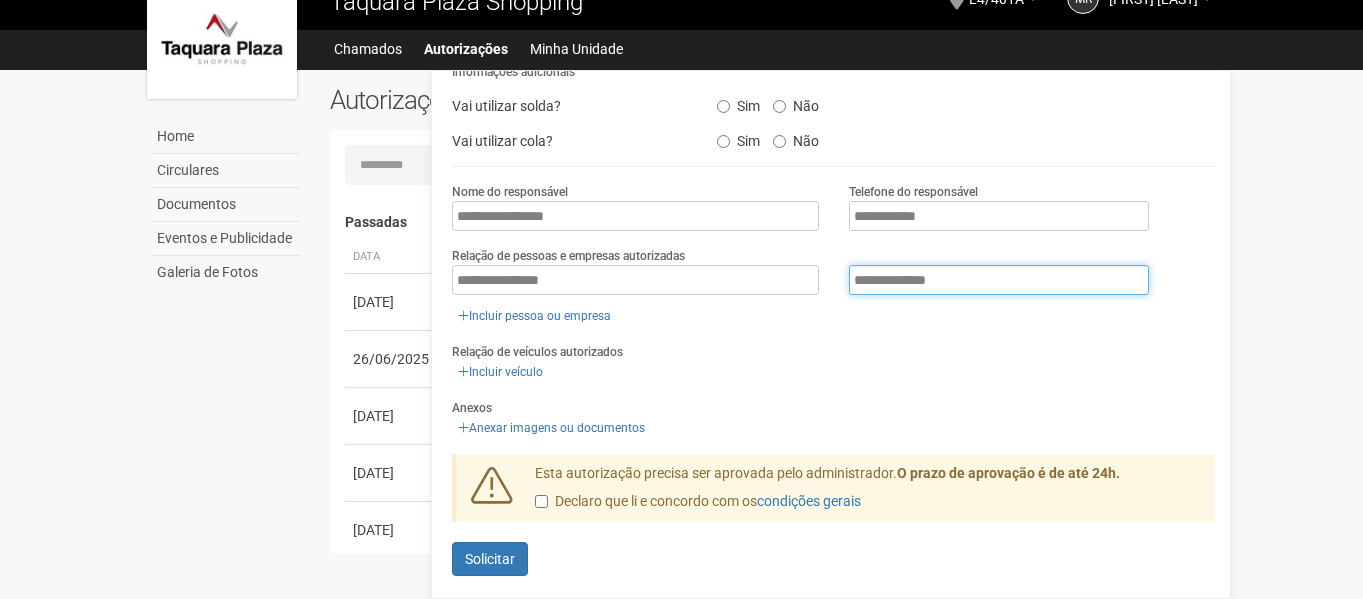 type on "**********" 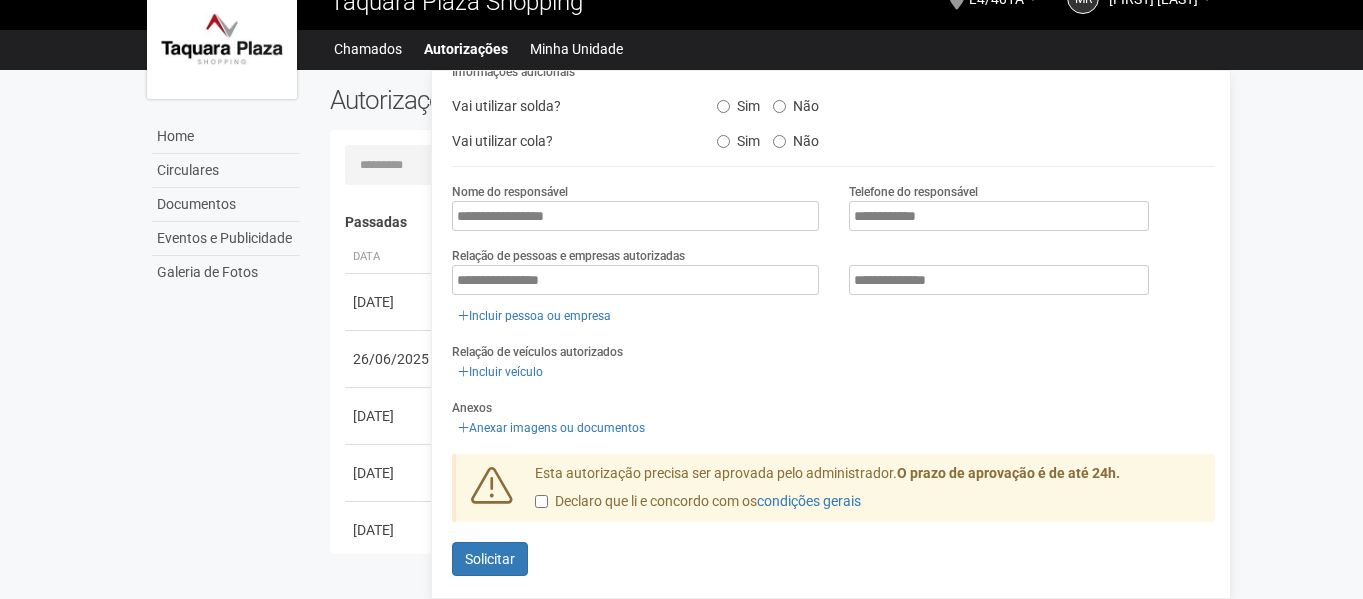 click on "Relação de veículos autorizados
Incluir veículo" at bounding box center (833, 362) 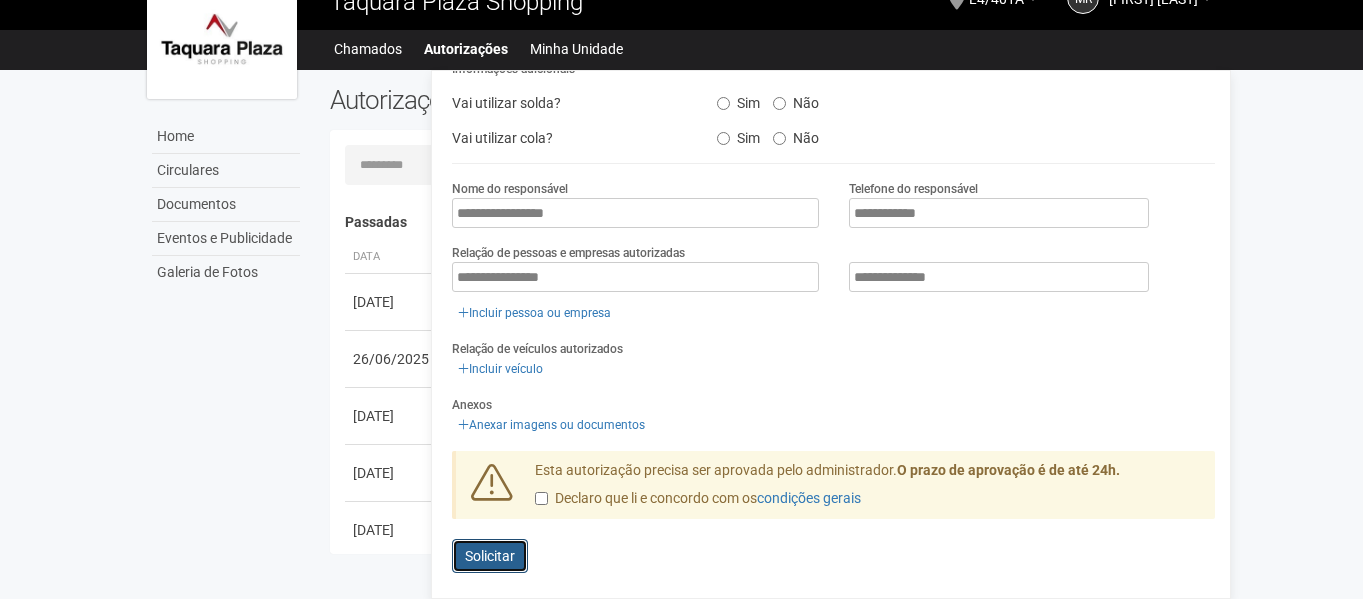 click on "Solicitar" at bounding box center [490, 556] 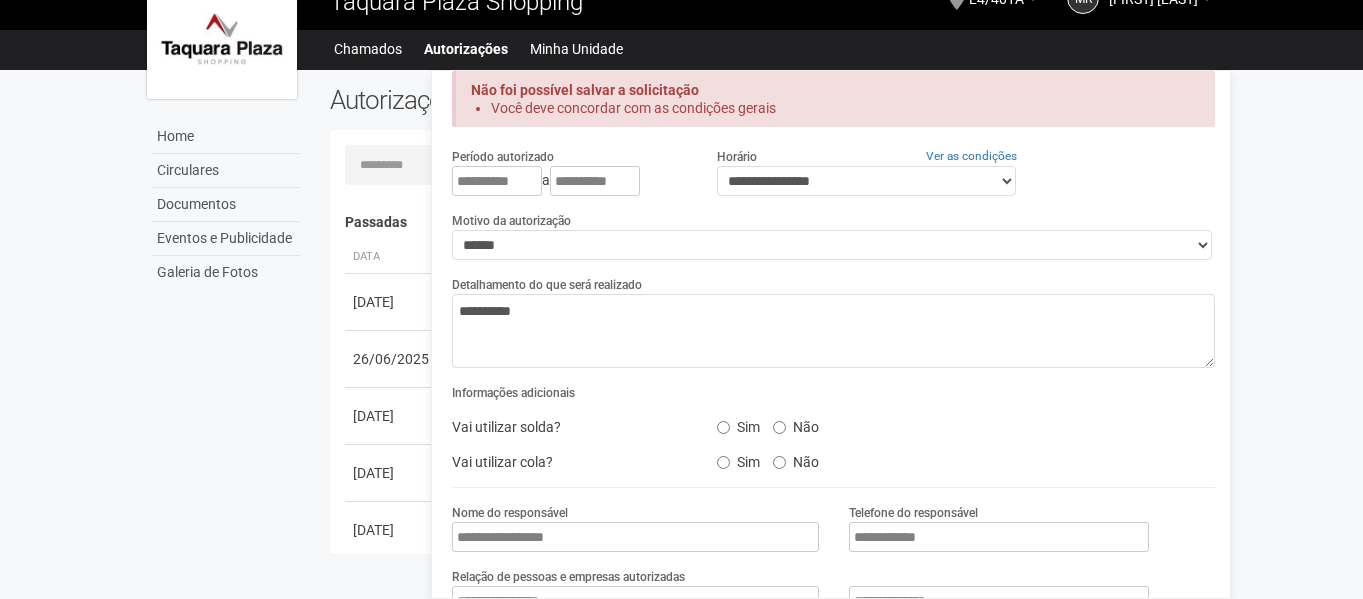 scroll, scrollTop: 355, scrollLeft: 0, axis: vertical 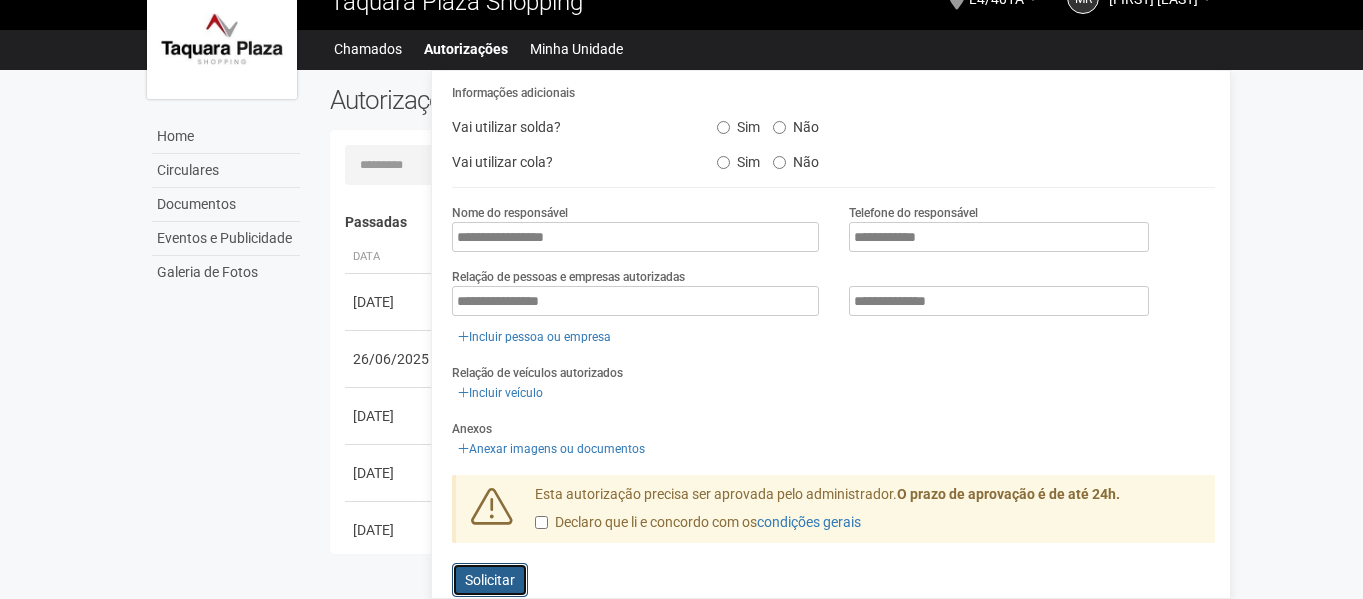 click on "Solicitar" at bounding box center (490, 580) 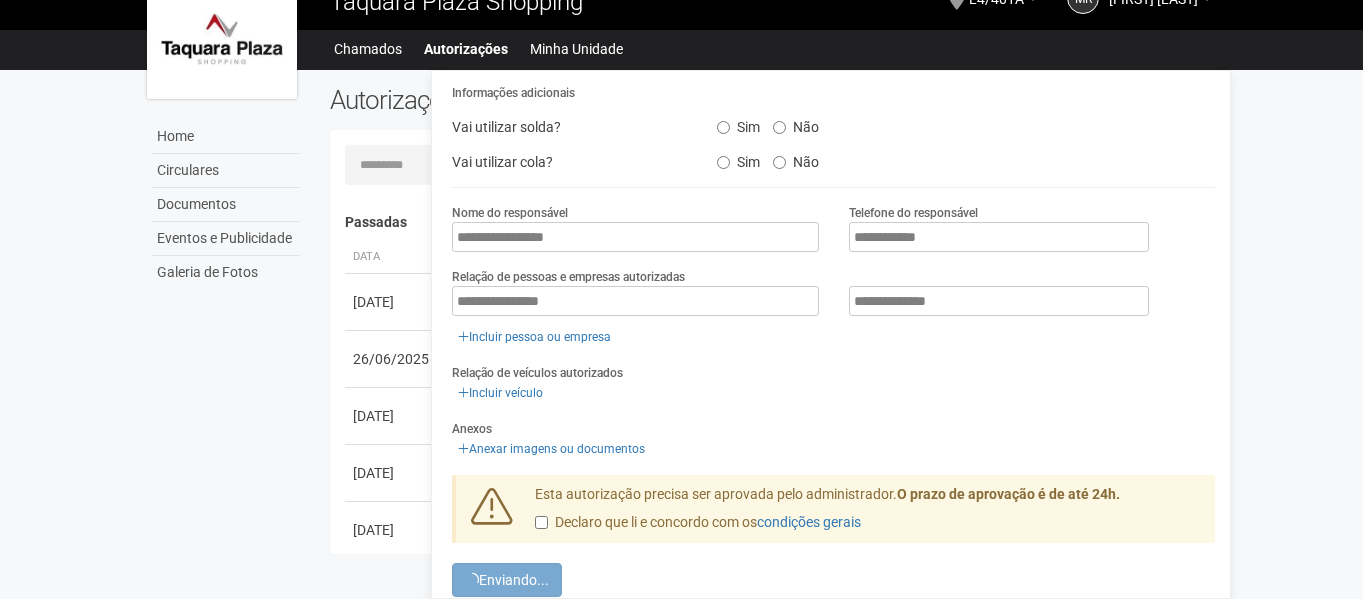 scroll, scrollTop: 0, scrollLeft: 0, axis: both 